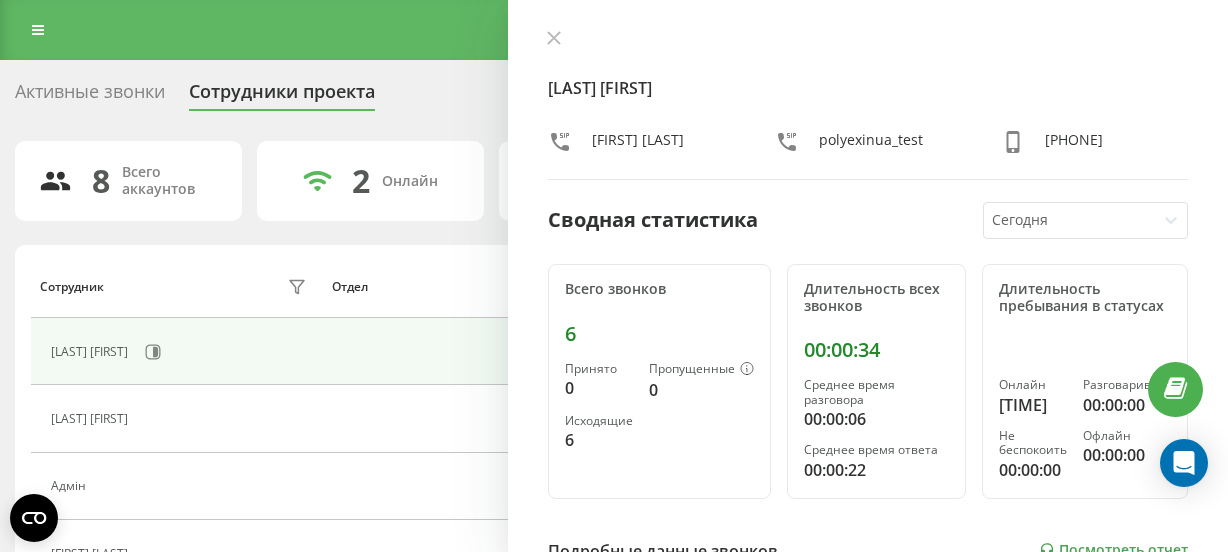 scroll, scrollTop: 0, scrollLeft: 0, axis: both 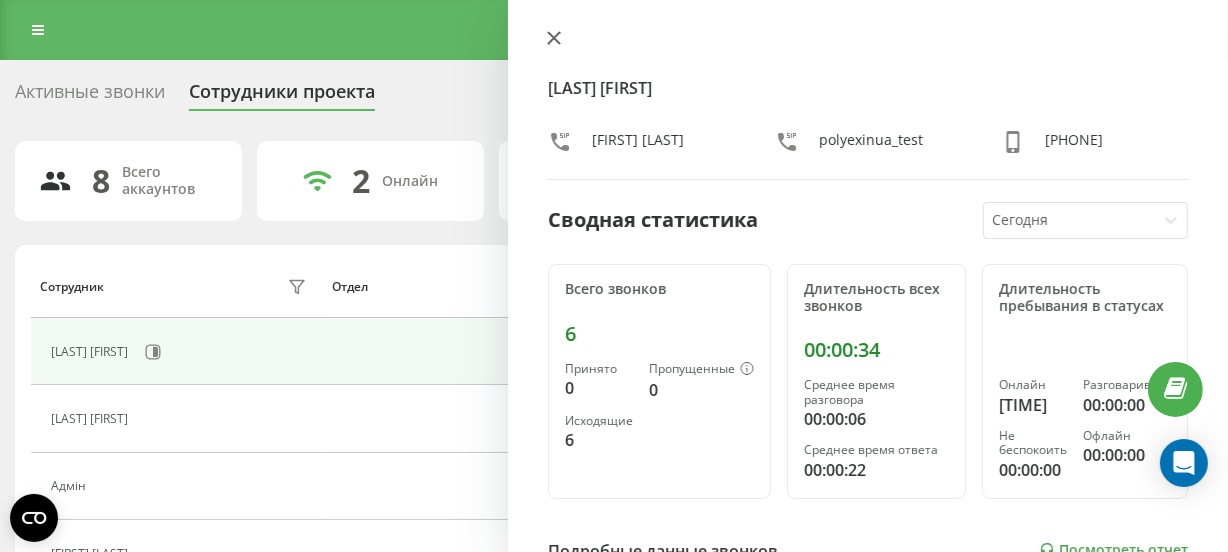 click 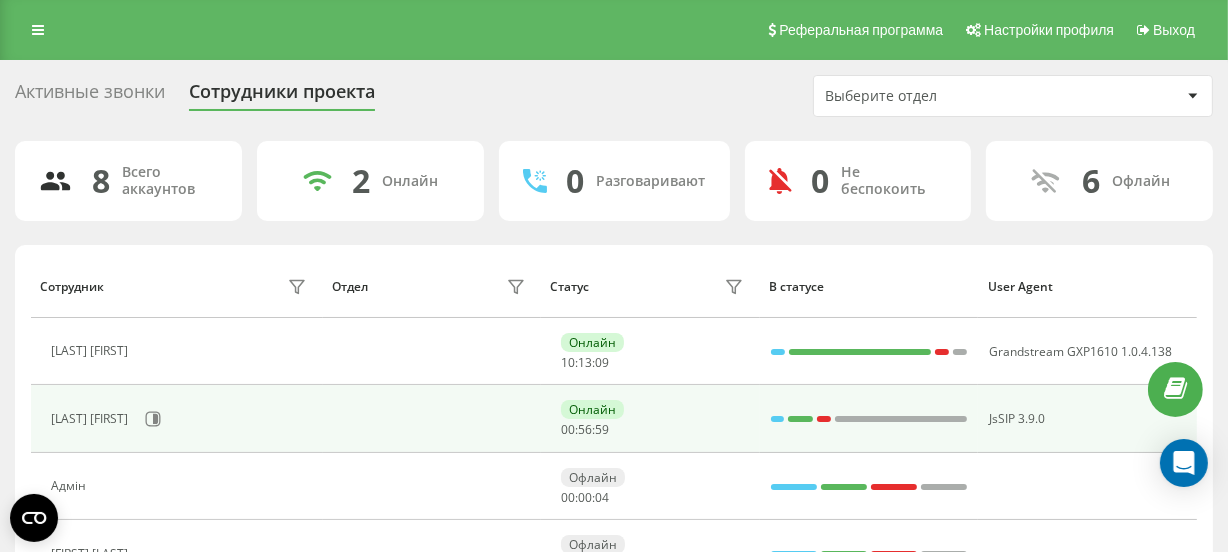 click on "[LAST] [FIRST]" at bounding box center [181, 419] 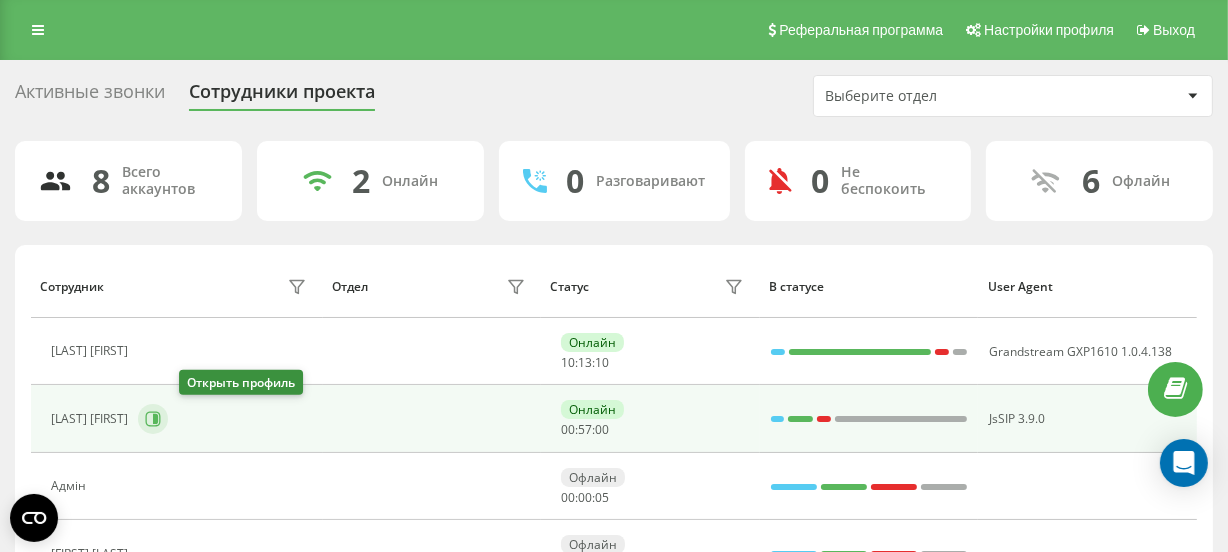 click 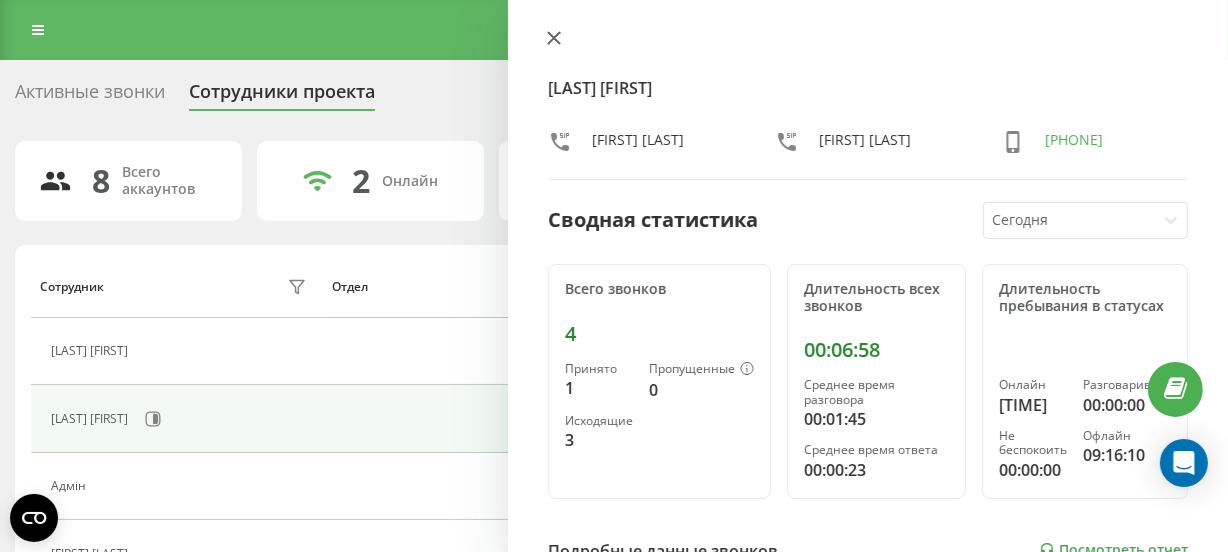 click 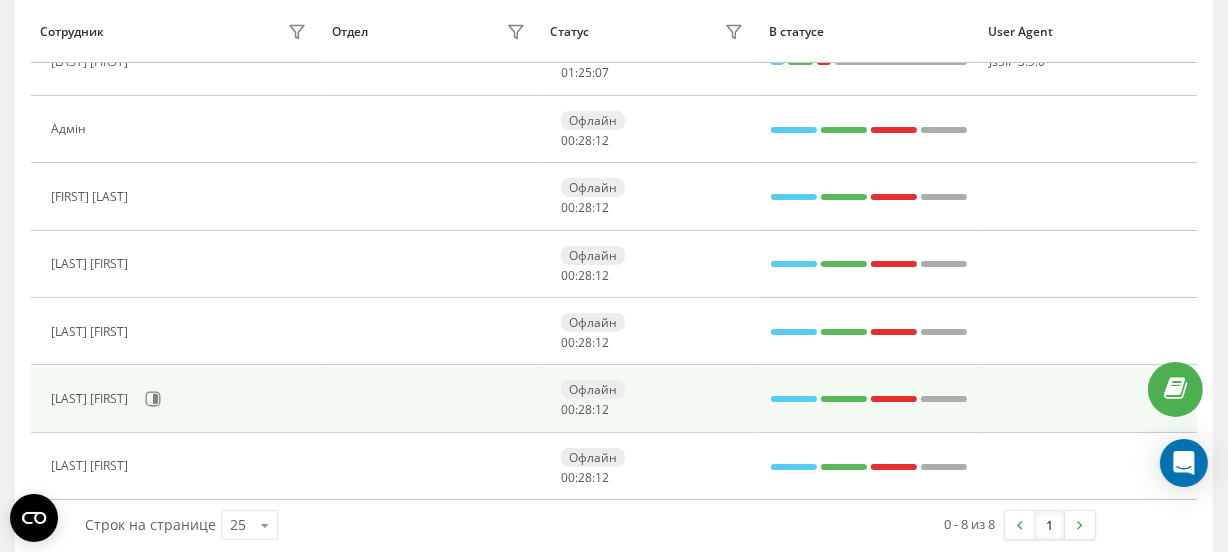 scroll, scrollTop: 288, scrollLeft: 0, axis: vertical 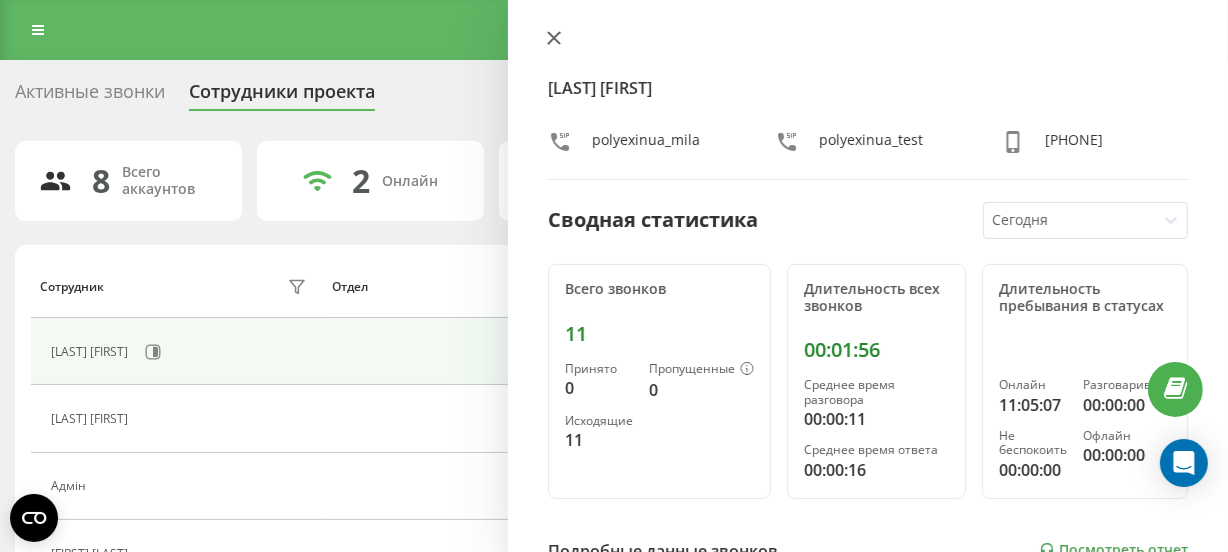 click 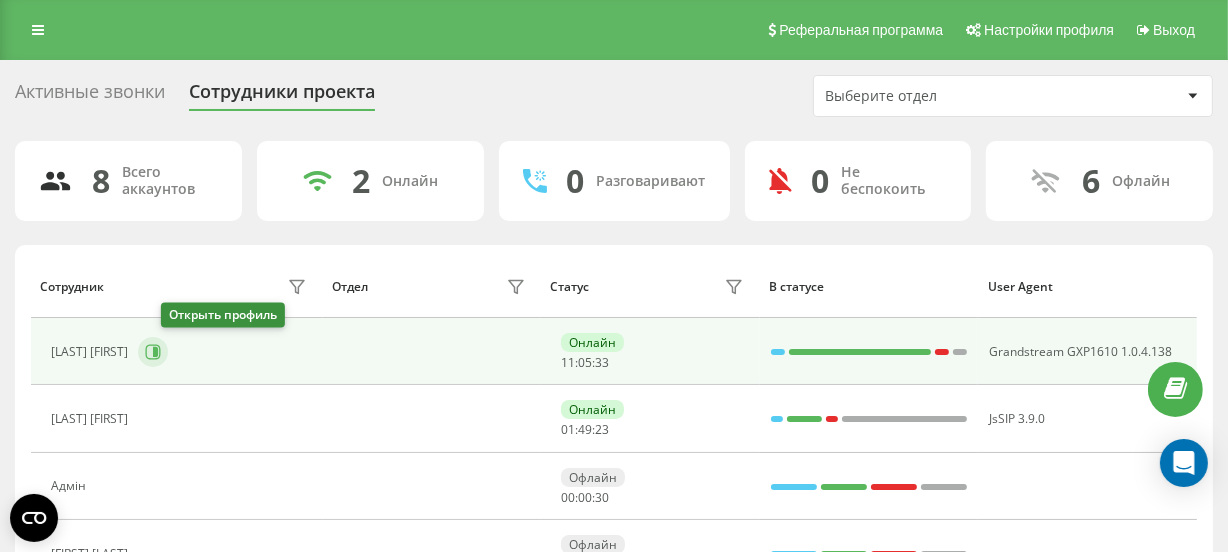 click at bounding box center (153, 352) 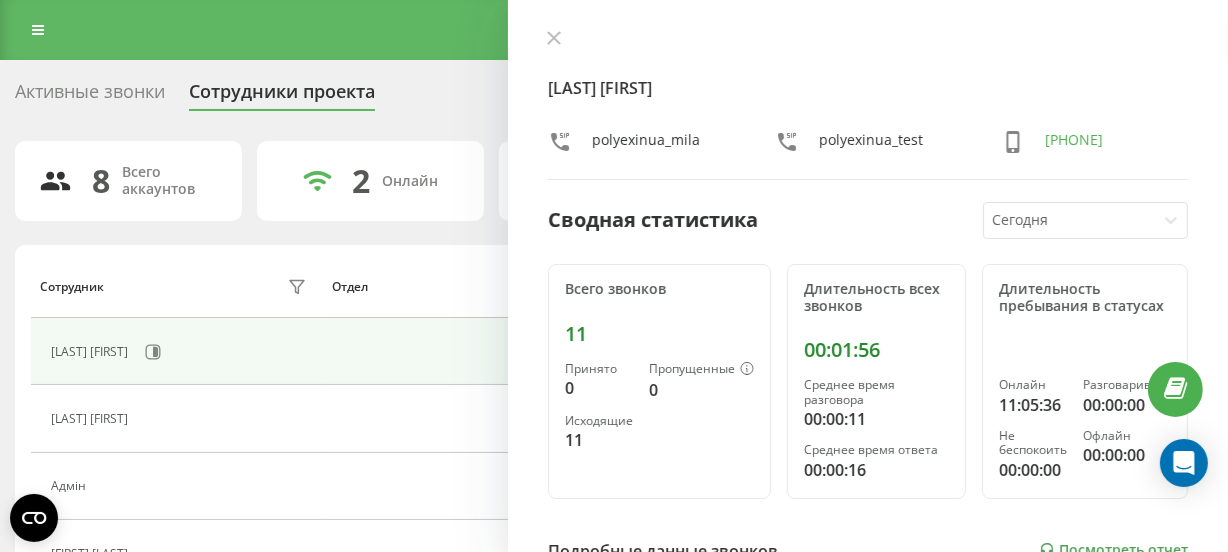 click at bounding box center [868, 40] 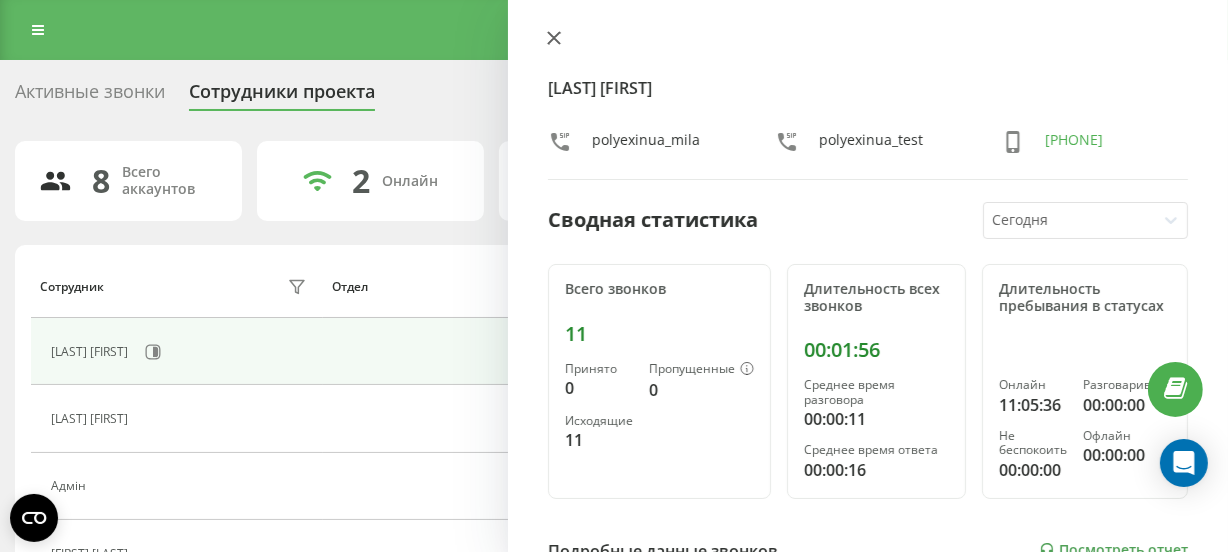click at bounding box center (554, 39) 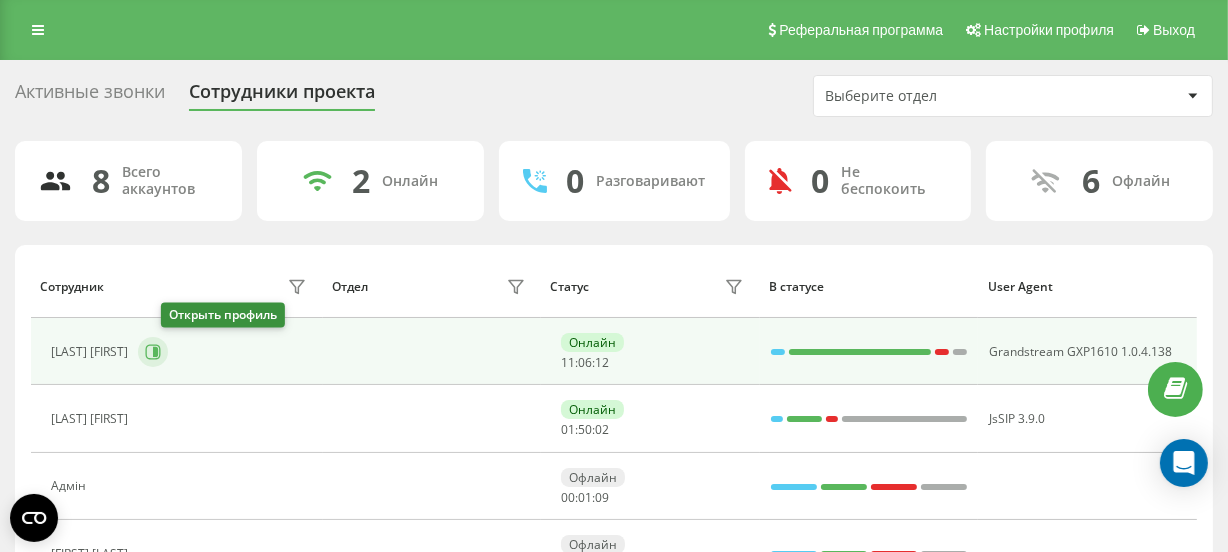 click 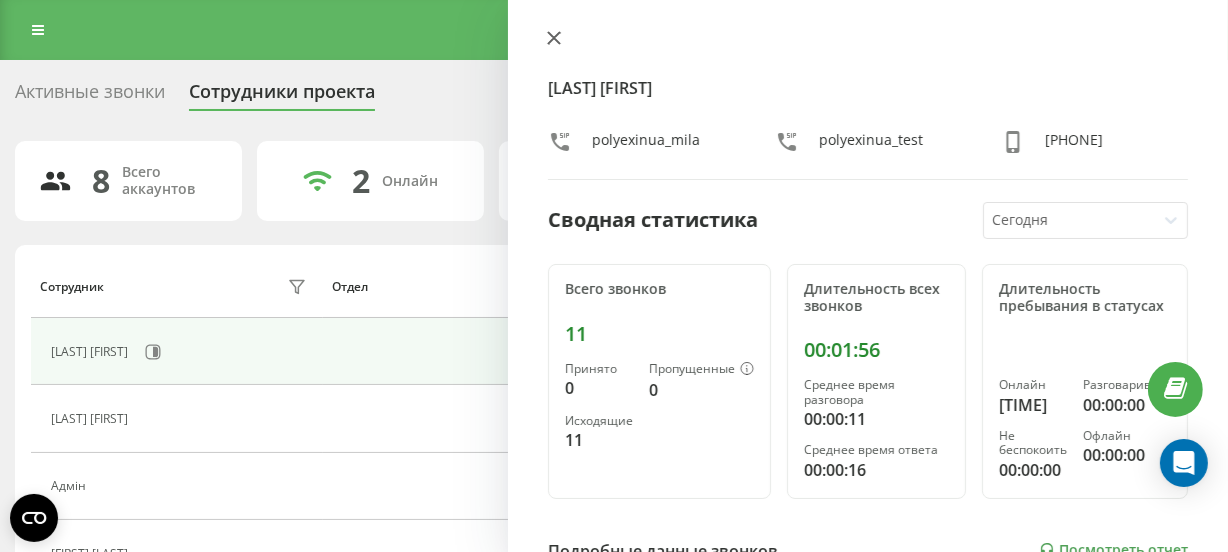 click 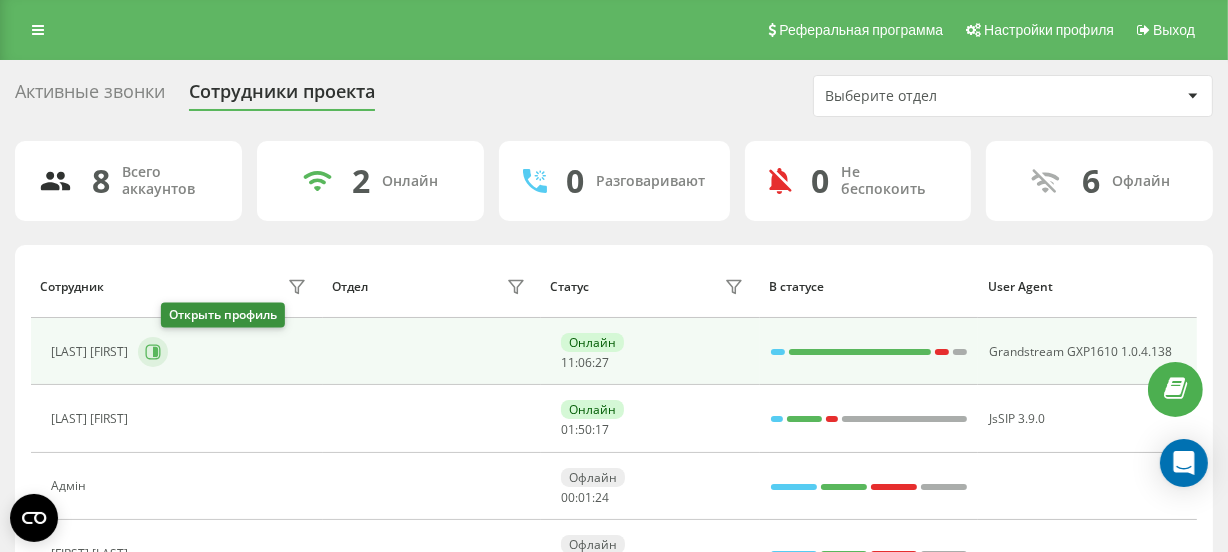 click 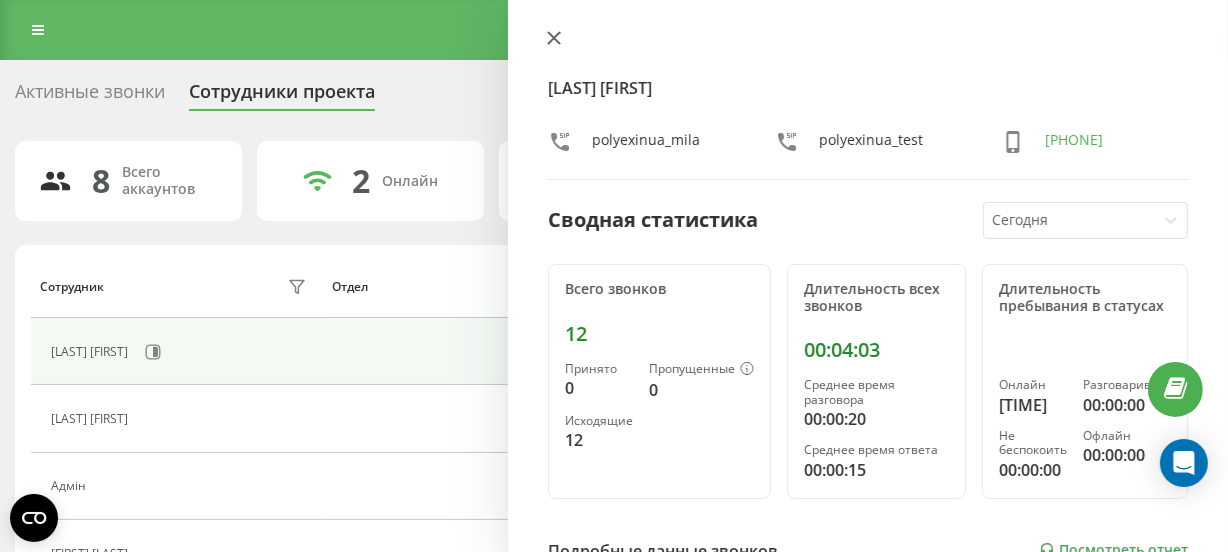 drag, startPoint x: 557, startPoint y: 35, endPoint x: 542, endPoint y: 37, distance: 15.132746 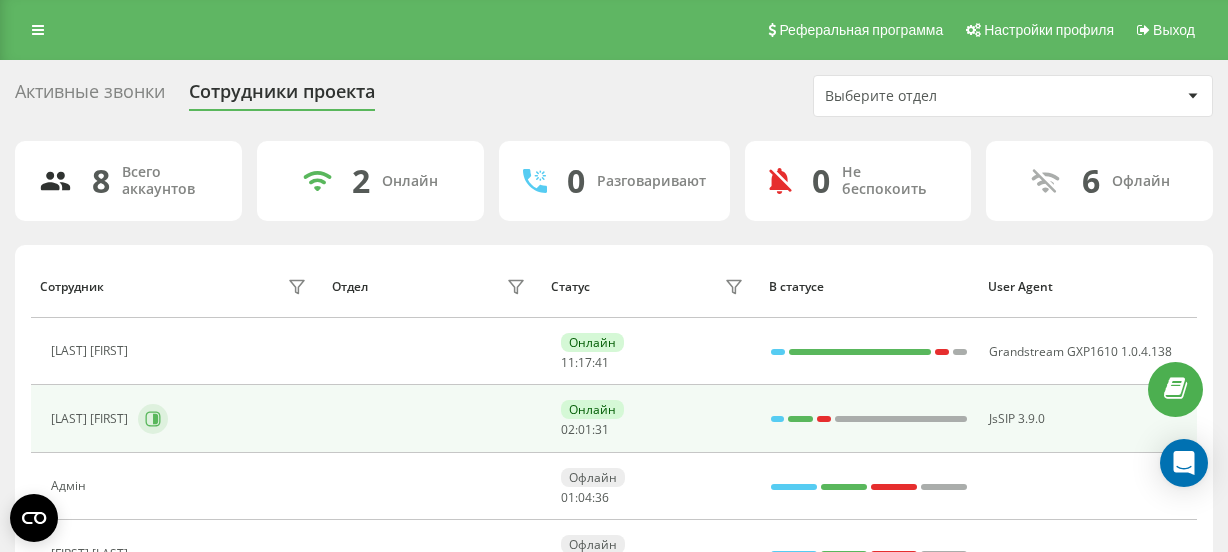 scroll, scrollTop: 288, scrollLeft: 0, axis: vertical 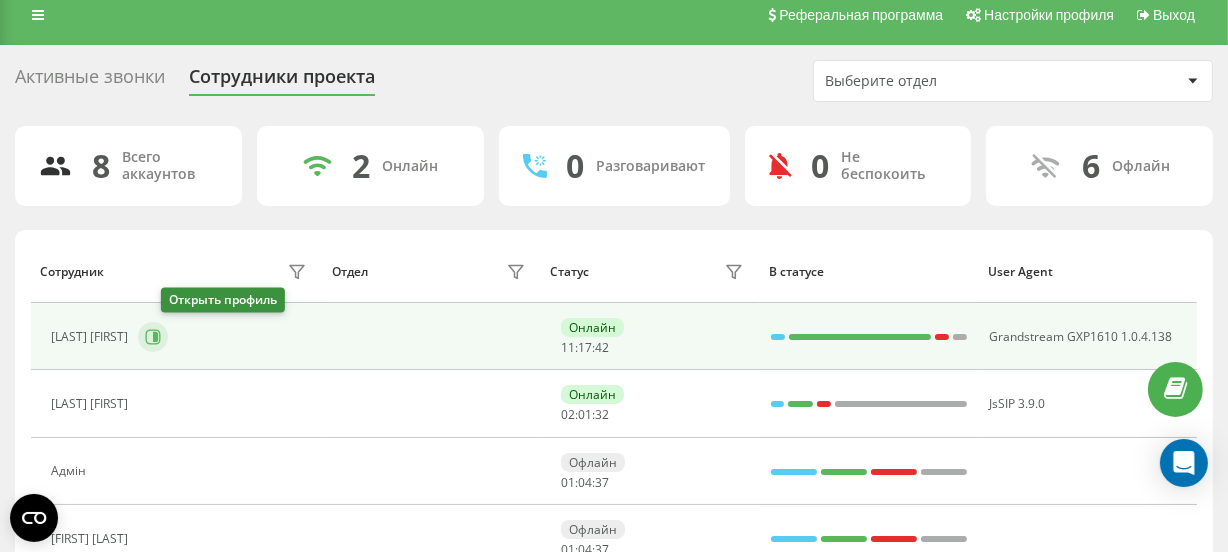 click 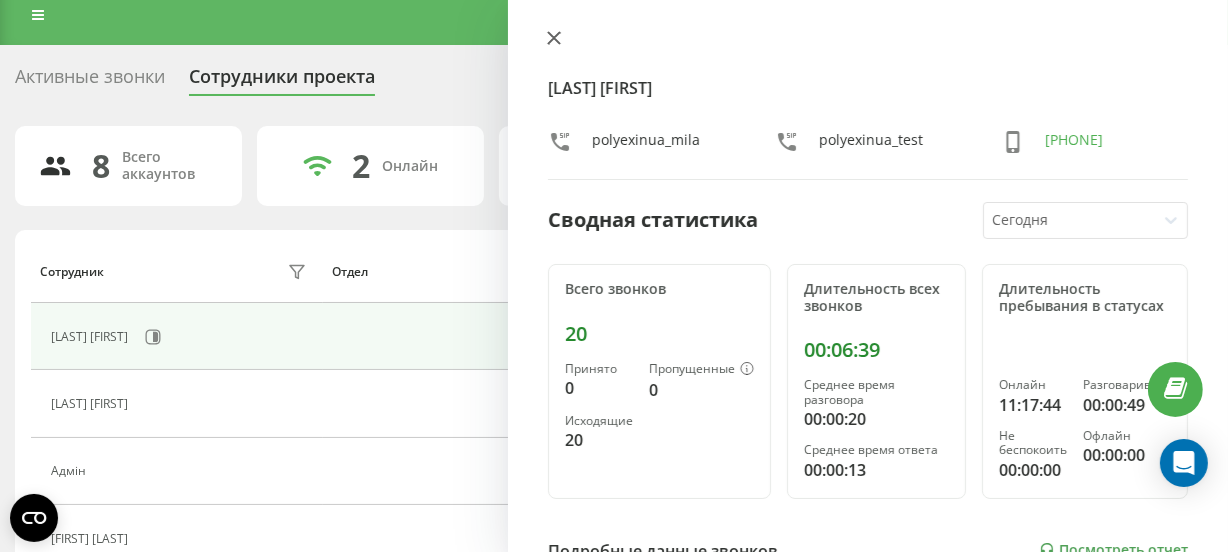 click 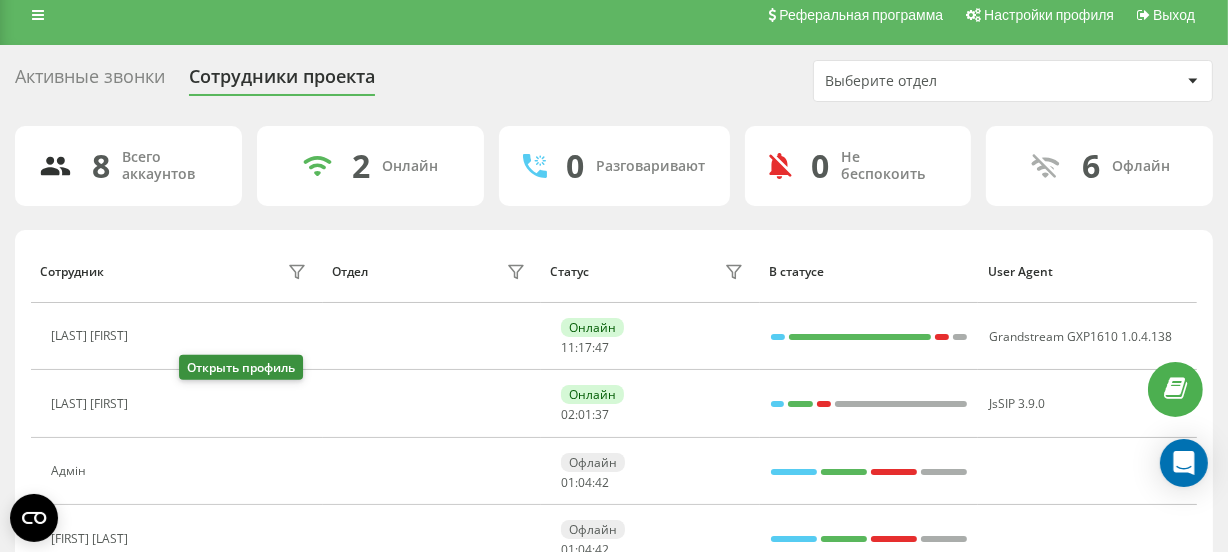 click 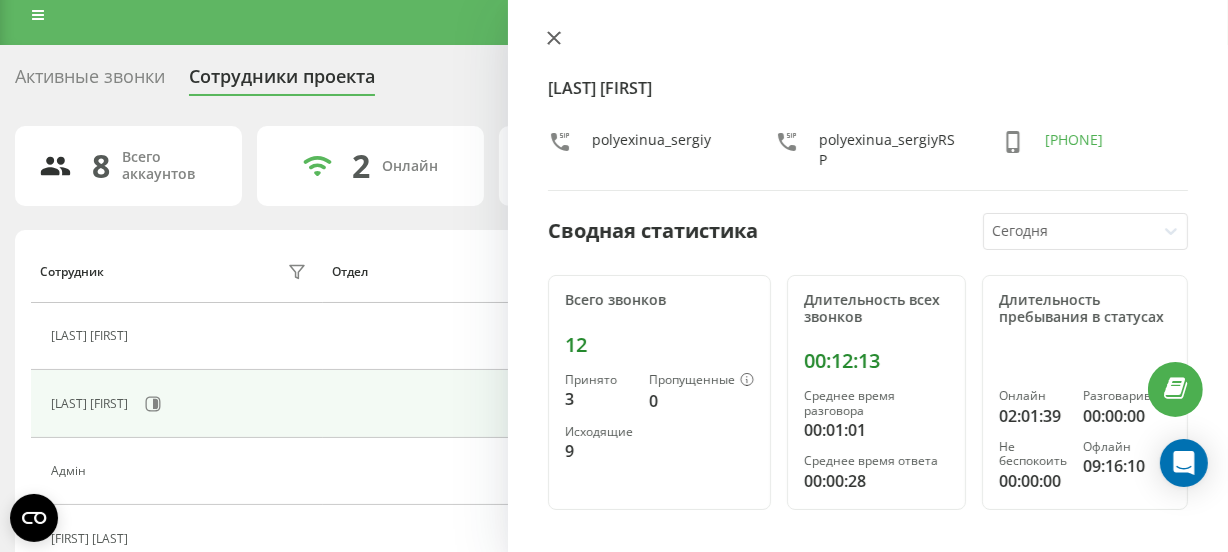 drag, startPoint x: 552, startPoint y: 31, endPoint x: 249, endPoint y: 216, distance: 355.01266 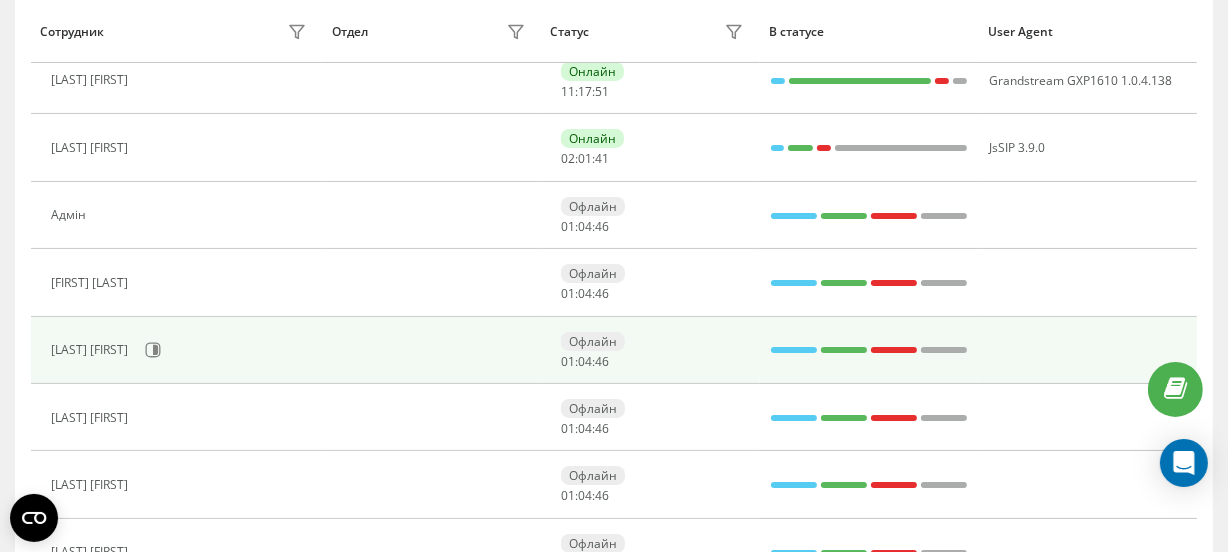 scroll, scrollTop: 379, scrollLeft: 0, axis: vertical 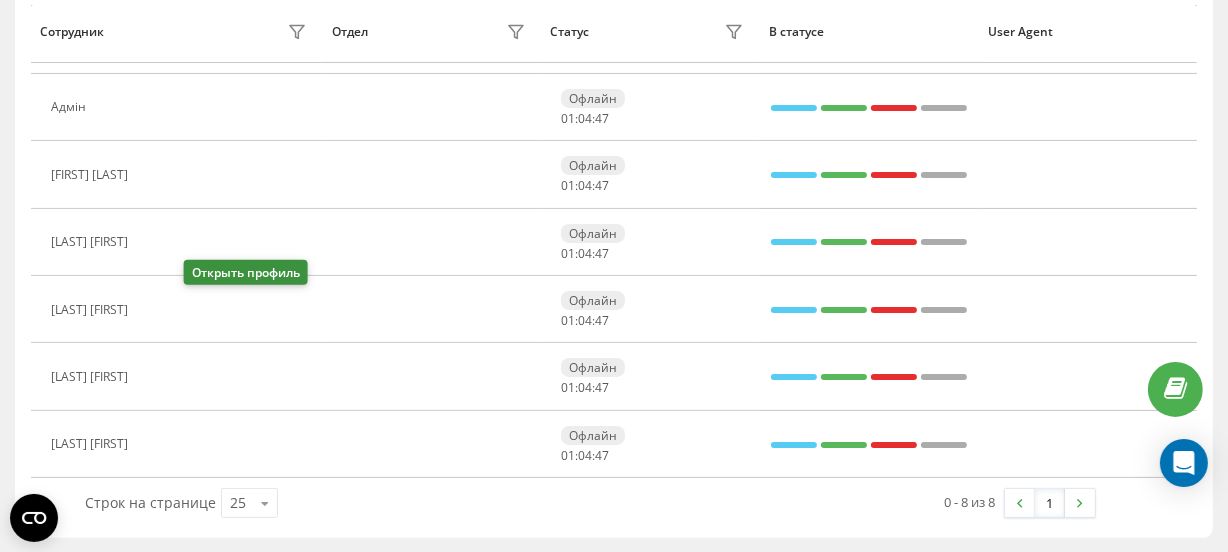 click 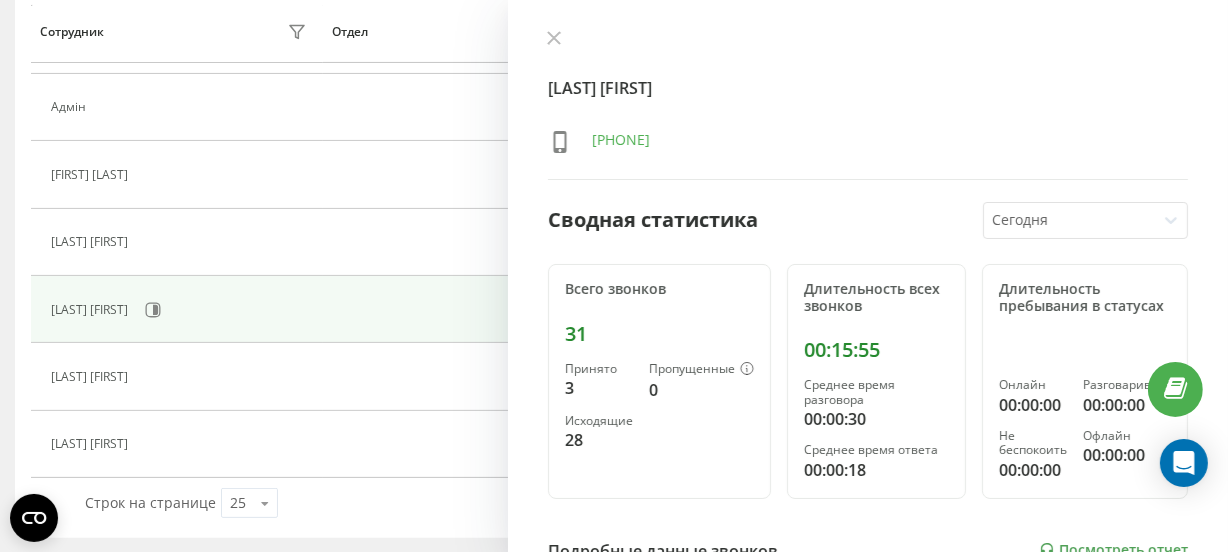 click on "Вишневський Вадим +380639035777 Сводная статистика Сегодня Всего звонков 31 Принято 3 Пропущенные 0 Исходящие 28 Длительность всех звонков 00:15:55 Среднее время разговора 00:00:30 Среднее время ответа 00:00:18 Длительность пребывания в статусах Онлайн 00:00:00 Разговаривает 00:00:00 Не беспокоить 00:00:00 Офлайн 00:00:00 Подробные данные звонков Посмотреть отчет 4 авг. 0 5 10 15 20 25 Суммарно (Сегодня) Принято 3 Пропущенные 0 Исходящие 28   Посмотреть детали Подробные данные статусов 4 авг. Суммарно (Сегодня) Онлайн 00:00:00 Разговаривает 00:00:00 Не беспокоить 00:00:00 Офлайн 00:00:00   Посмотреть детали" at bounding box center [868, 276] 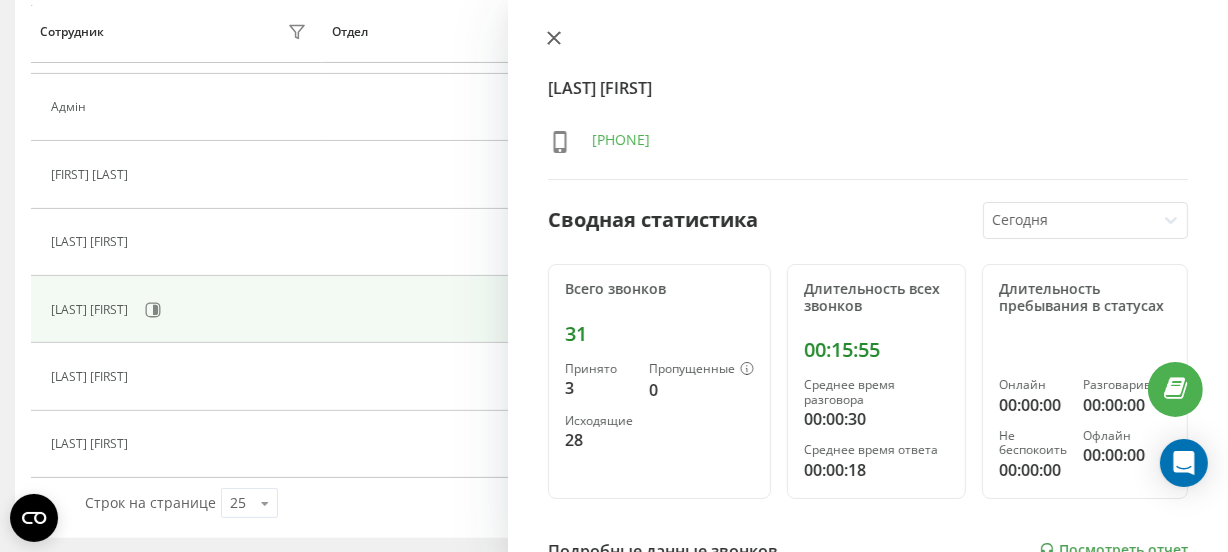 click at bounding box center (554, 39) 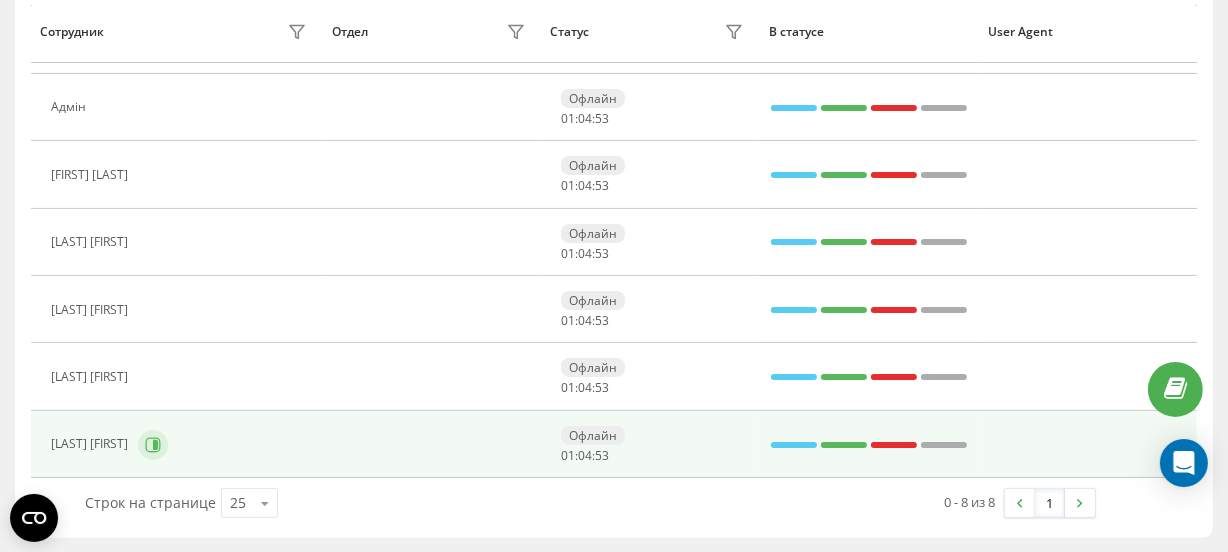 click at bounding box center (153, 445) 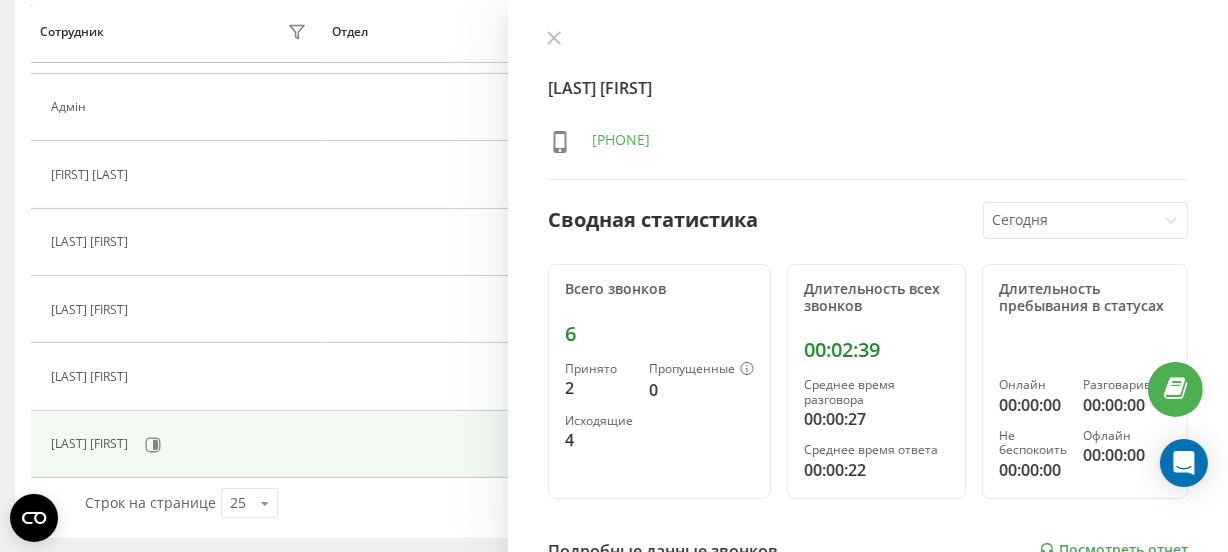 click 